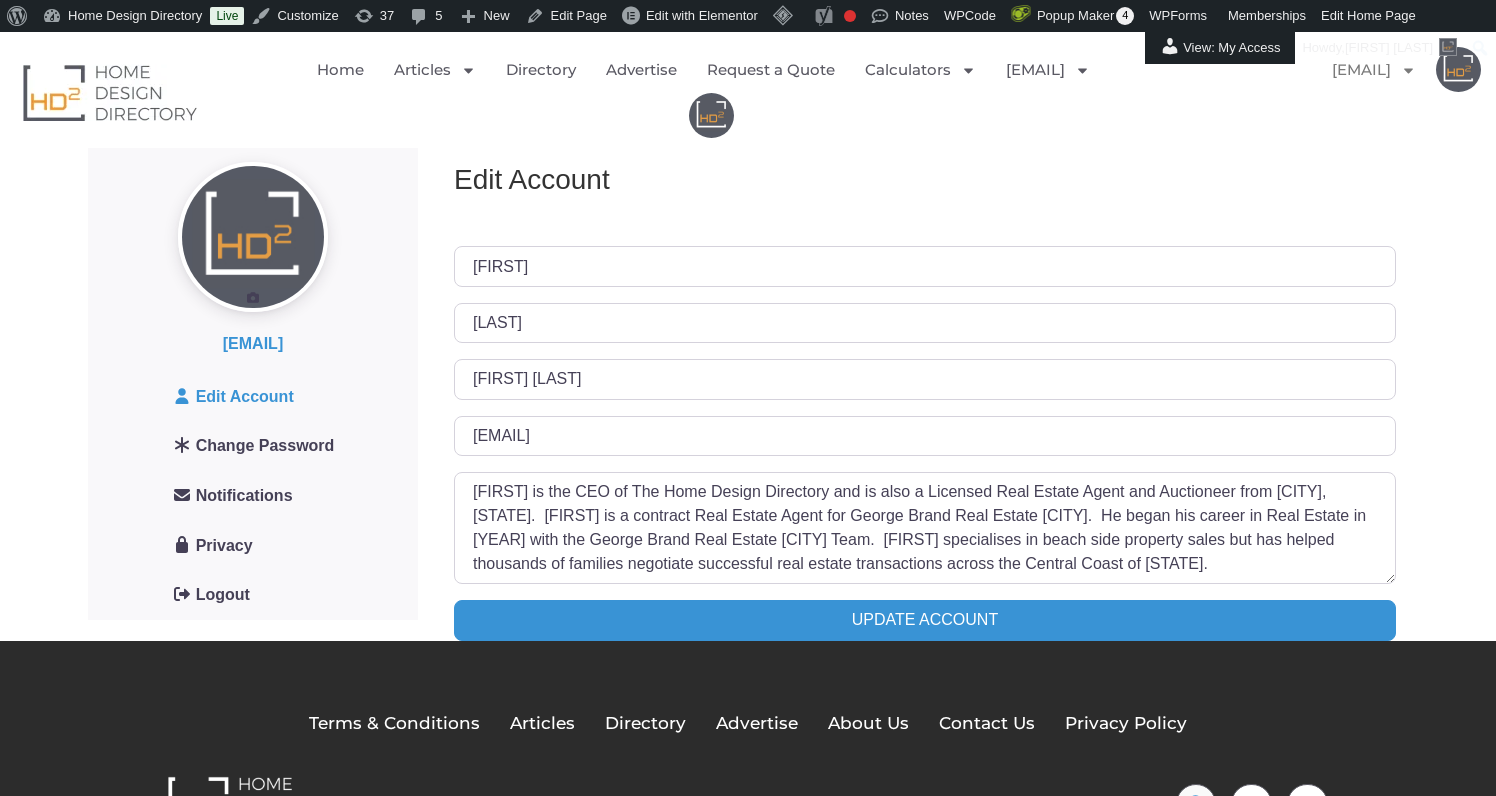 scroll, scrollTop: 0, scrollLeft: 0, axis: both 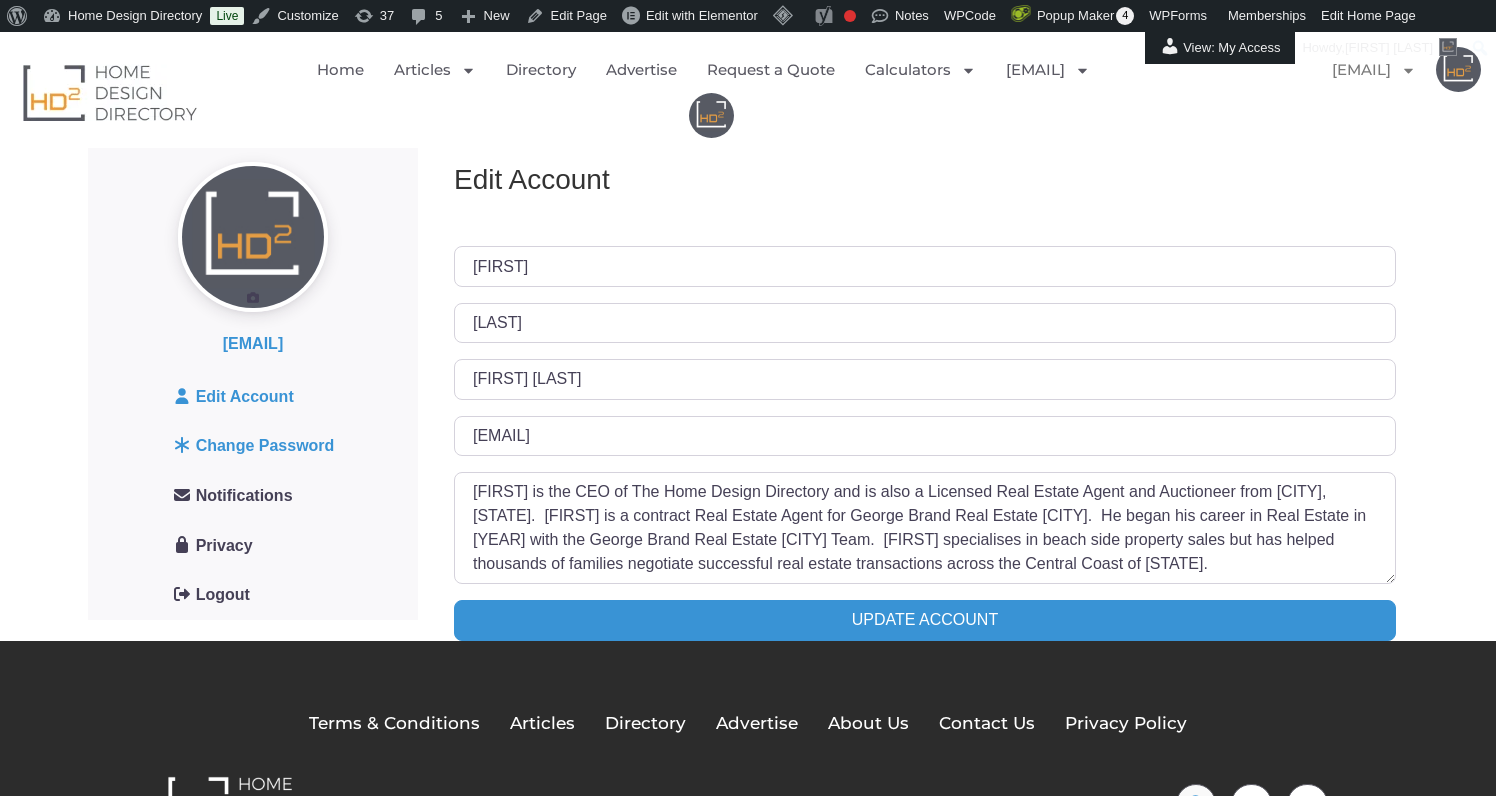 click on "Change Password" at bounding box center (253, 447) 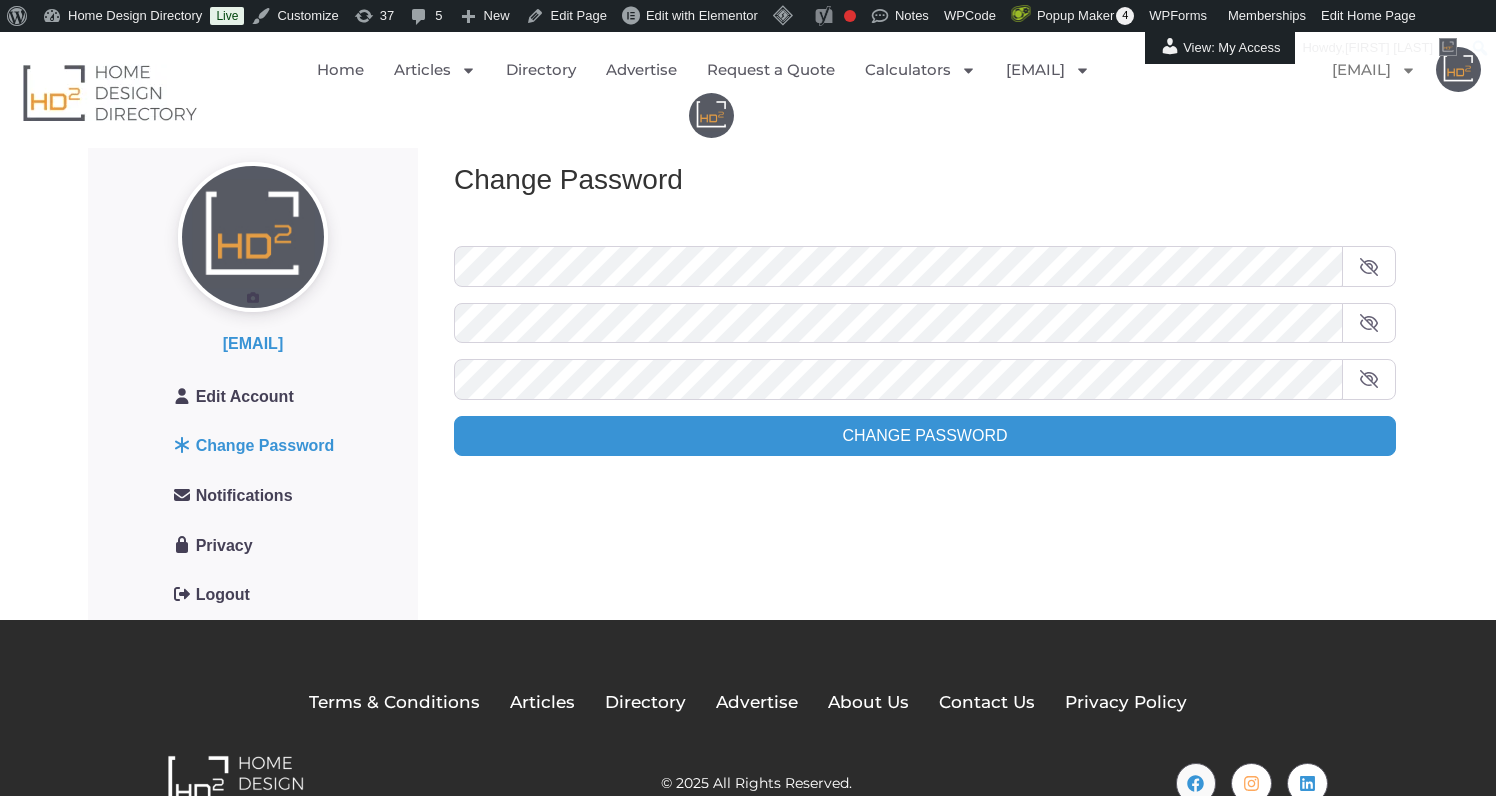 scroll, scrollTop: 0, scrollLeft: 0, axis: both 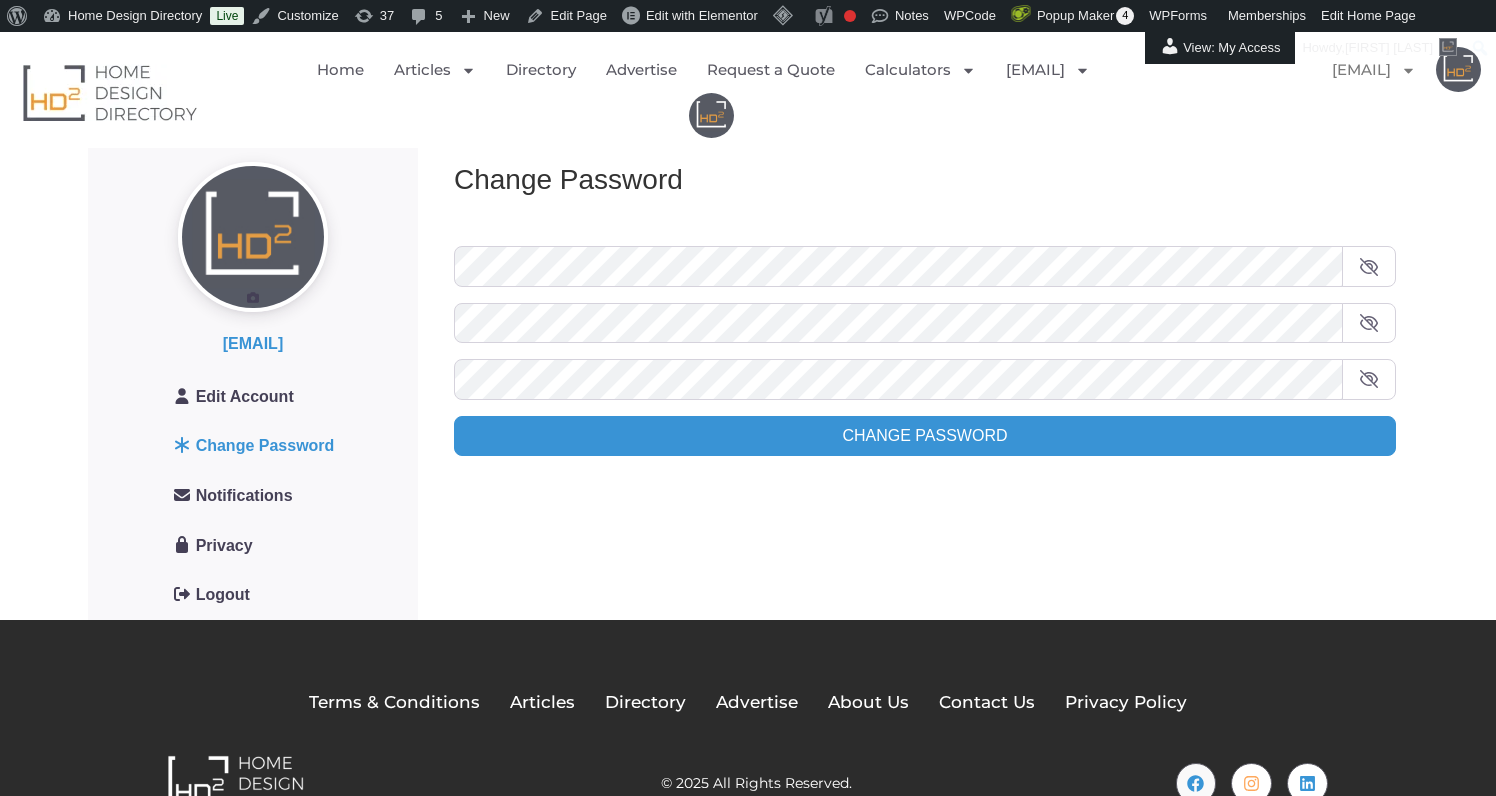 click at bounding box center (1369, 267) 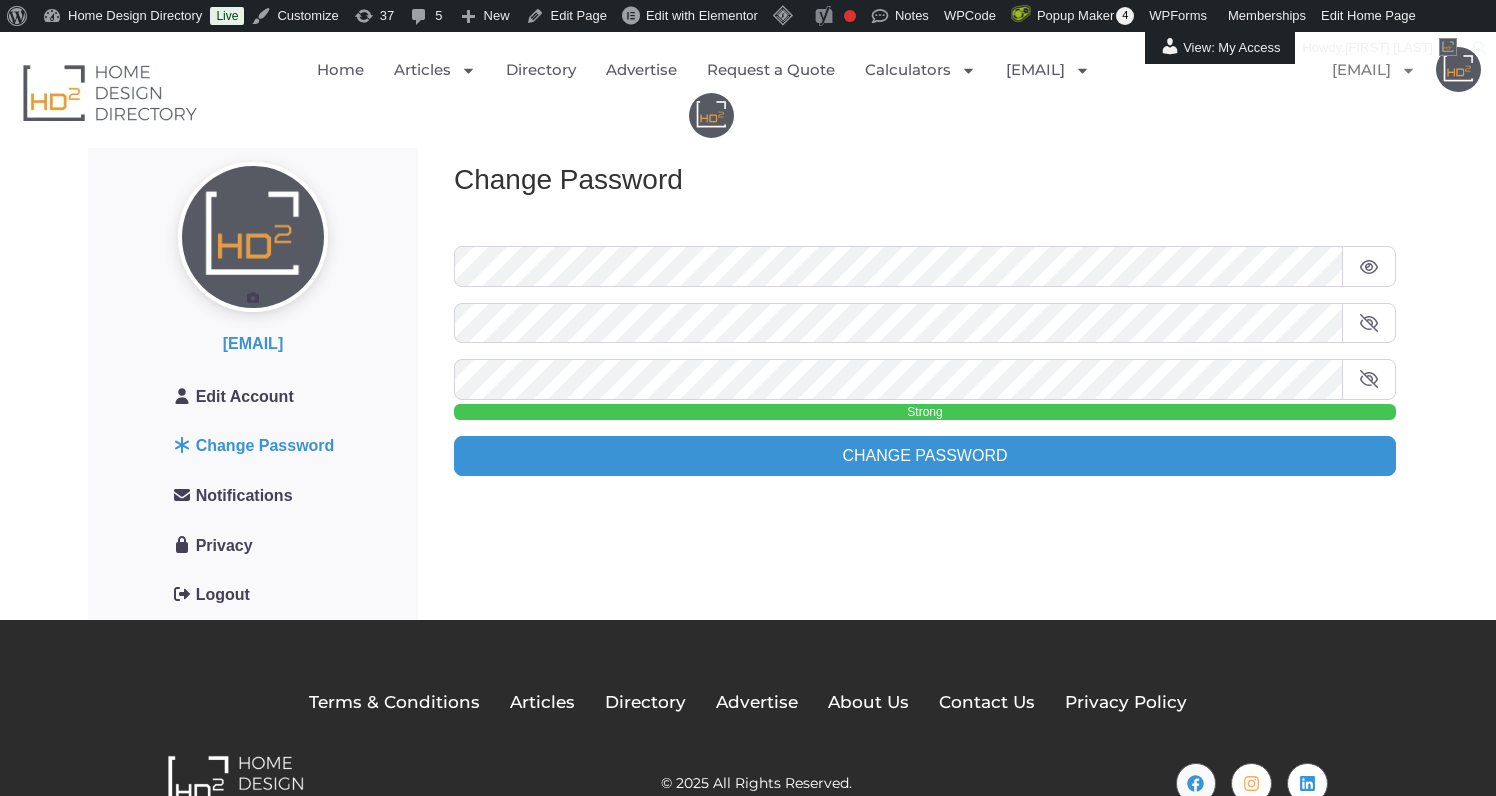 click at bounding box center [1369, 323] 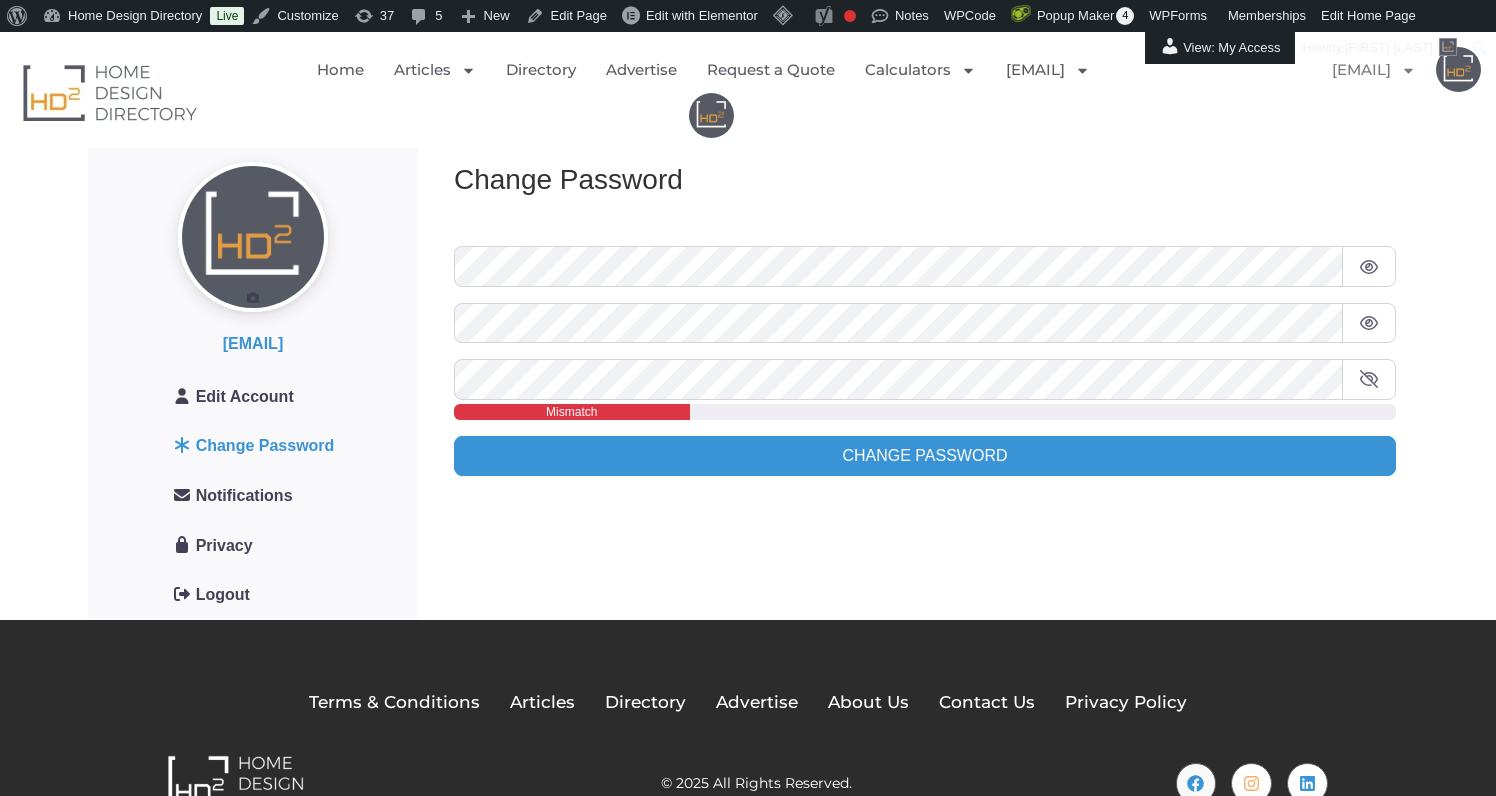 click at bounding box center [1369, 379] 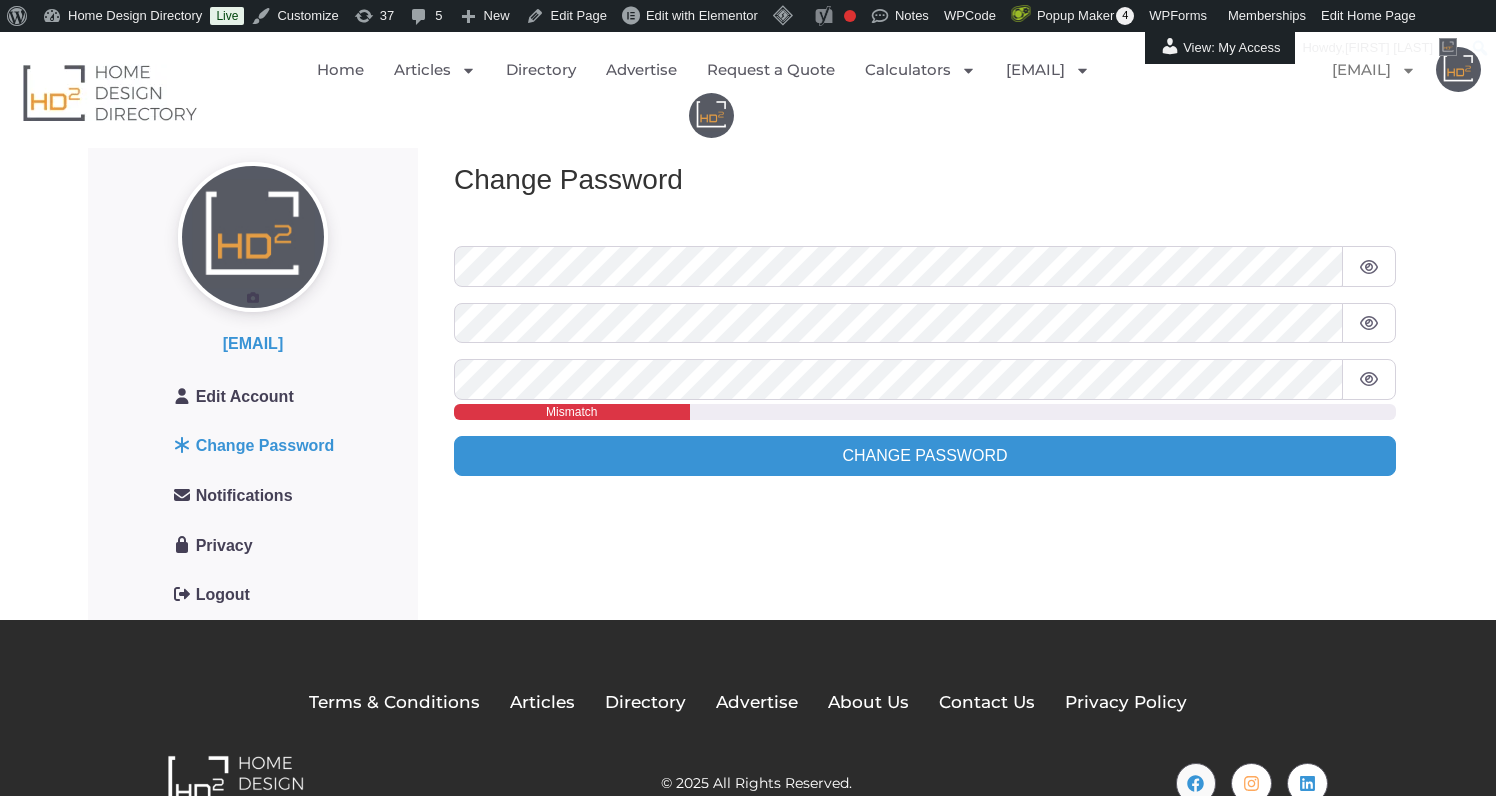 click at bounding box center (1369, 323) 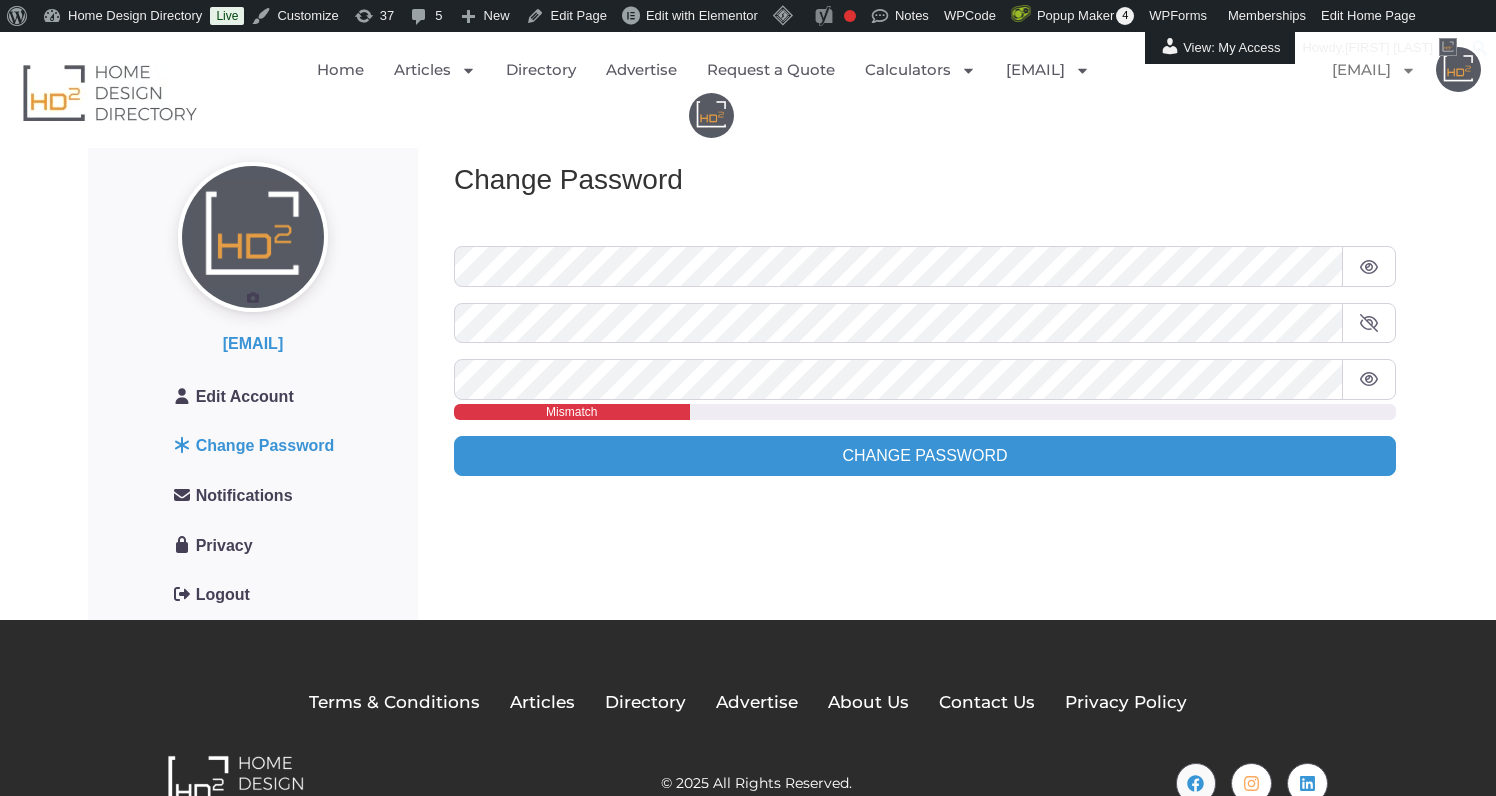 click at bounding box center [1369, 323] 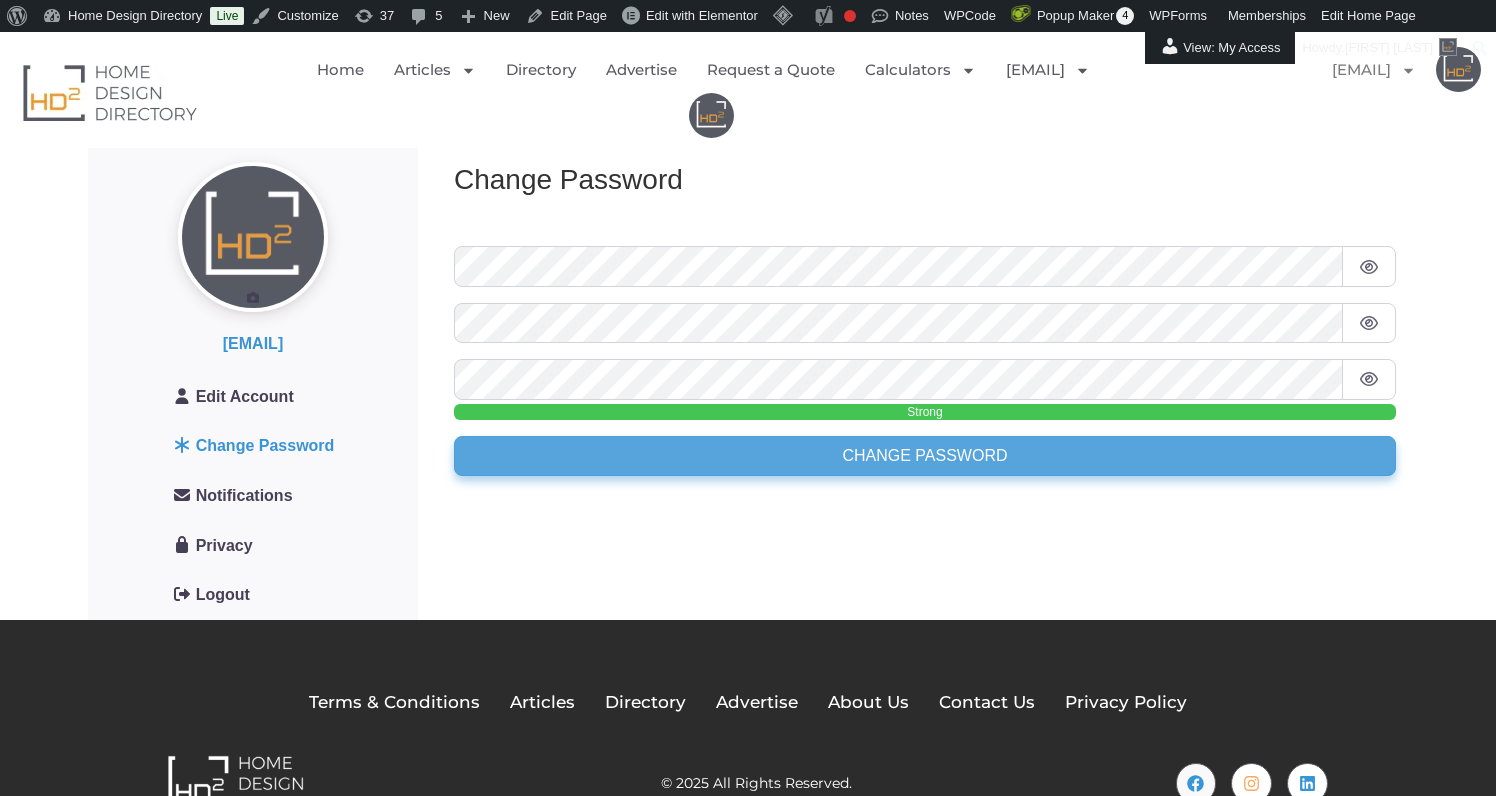 click on "Change Password" at bounding box center [925, 456] 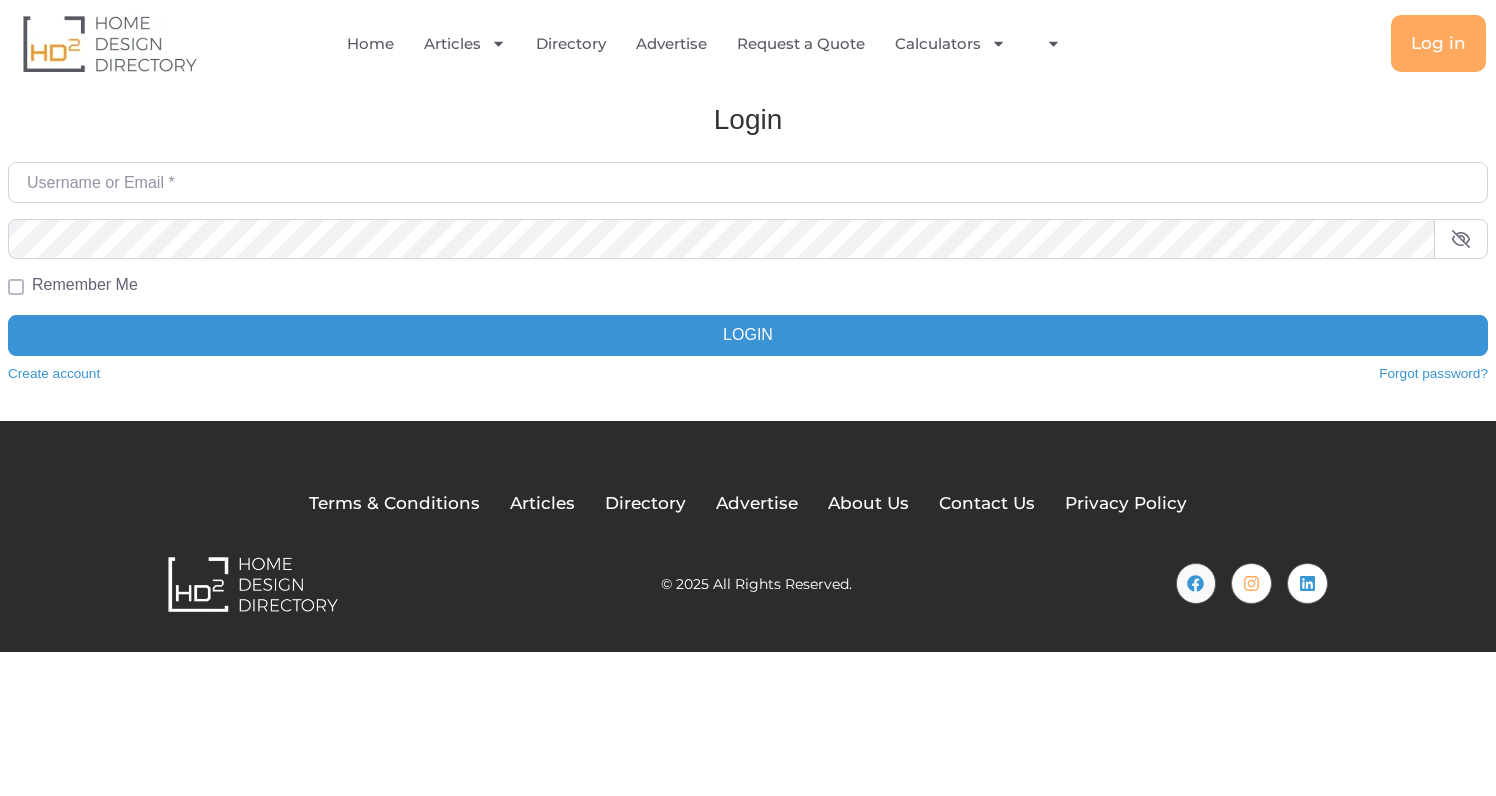 scroll, scrollTop: 0, scrollLeft: 0, axis: both 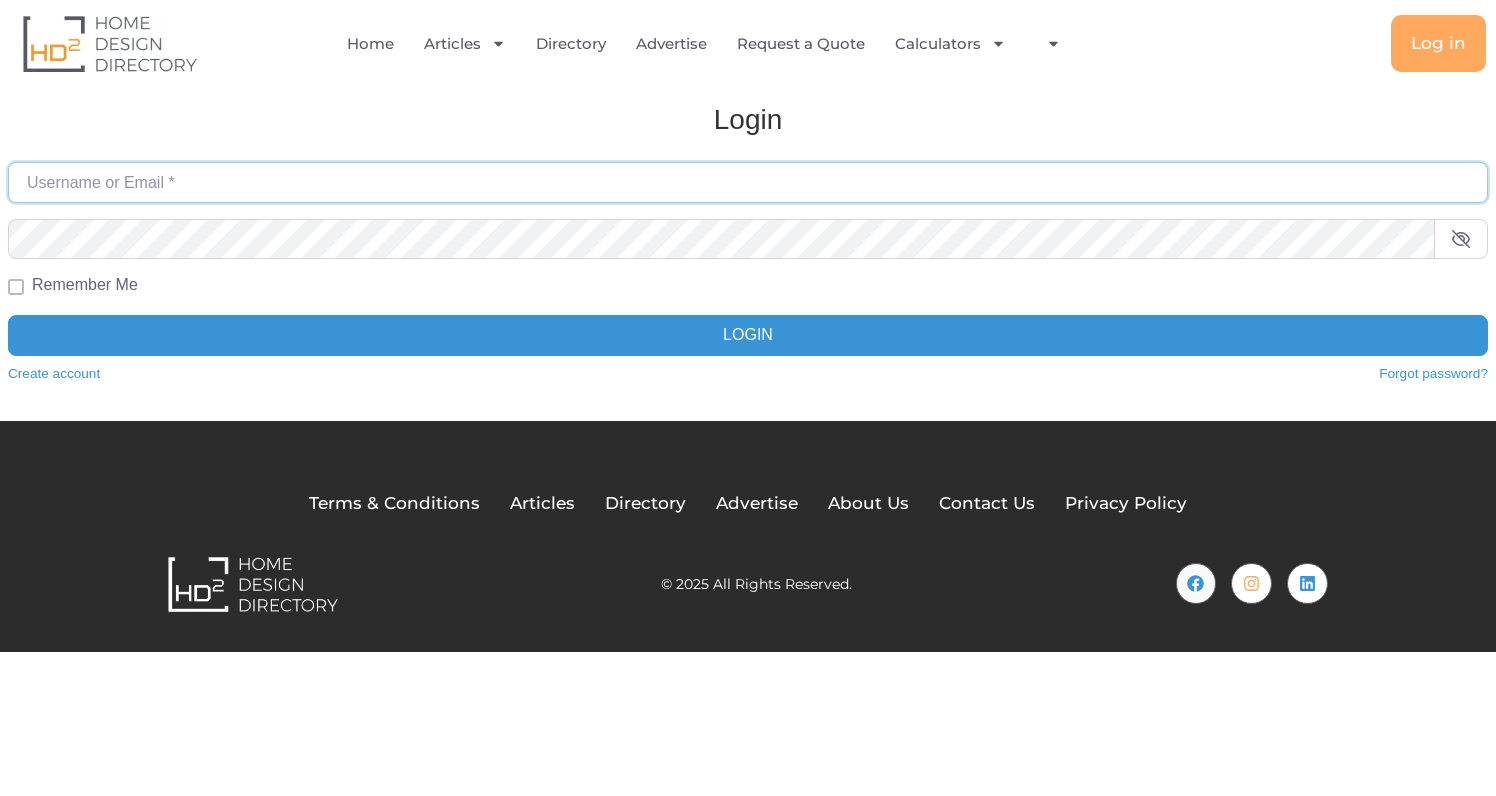 type on "[EMAIL]" 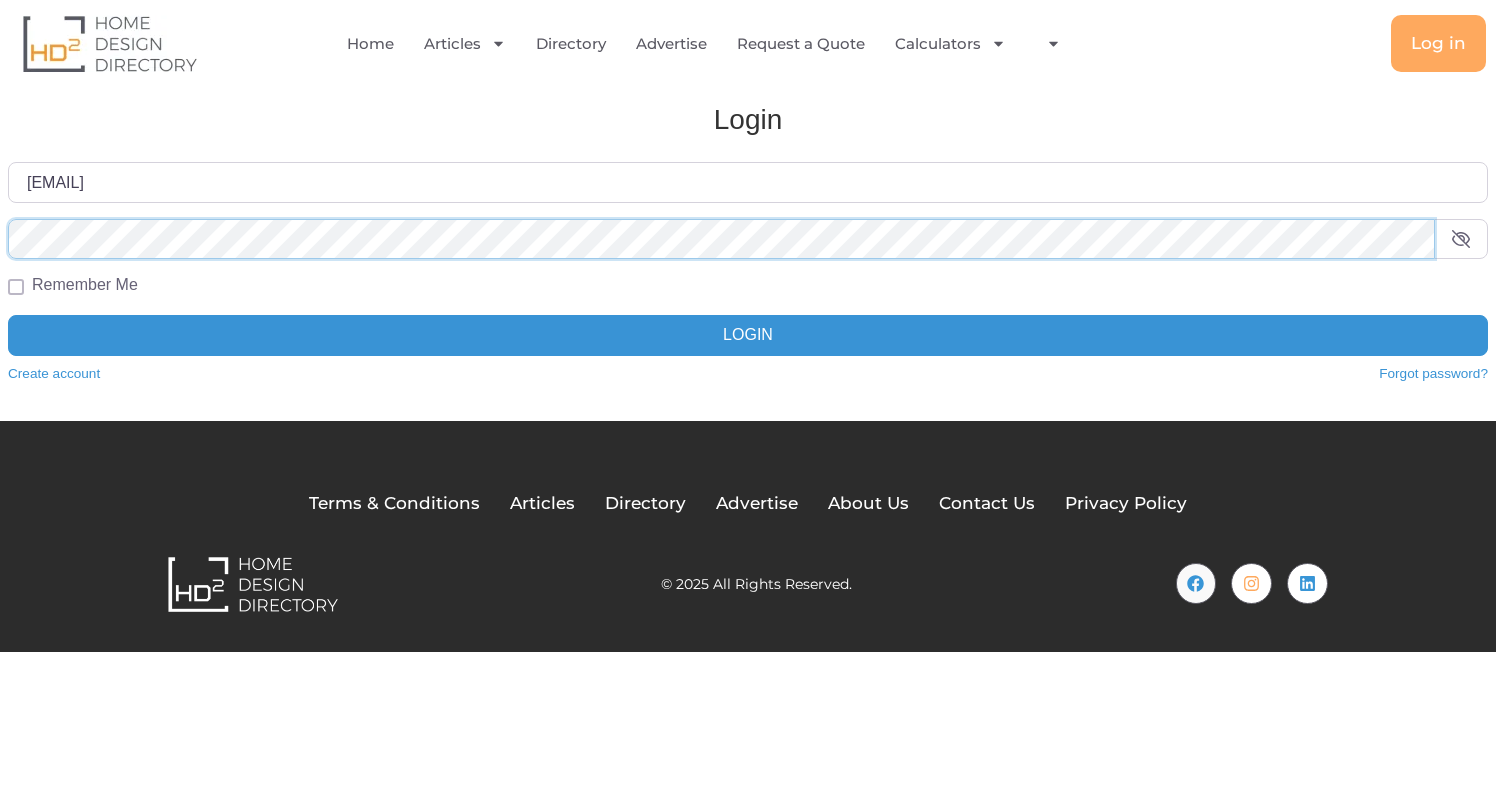 click on "Login Username or Email  * doug@ezleads.com.au Password  * Remember Me Login
Create account
Forgot password?" at bounding box center [748, 251] 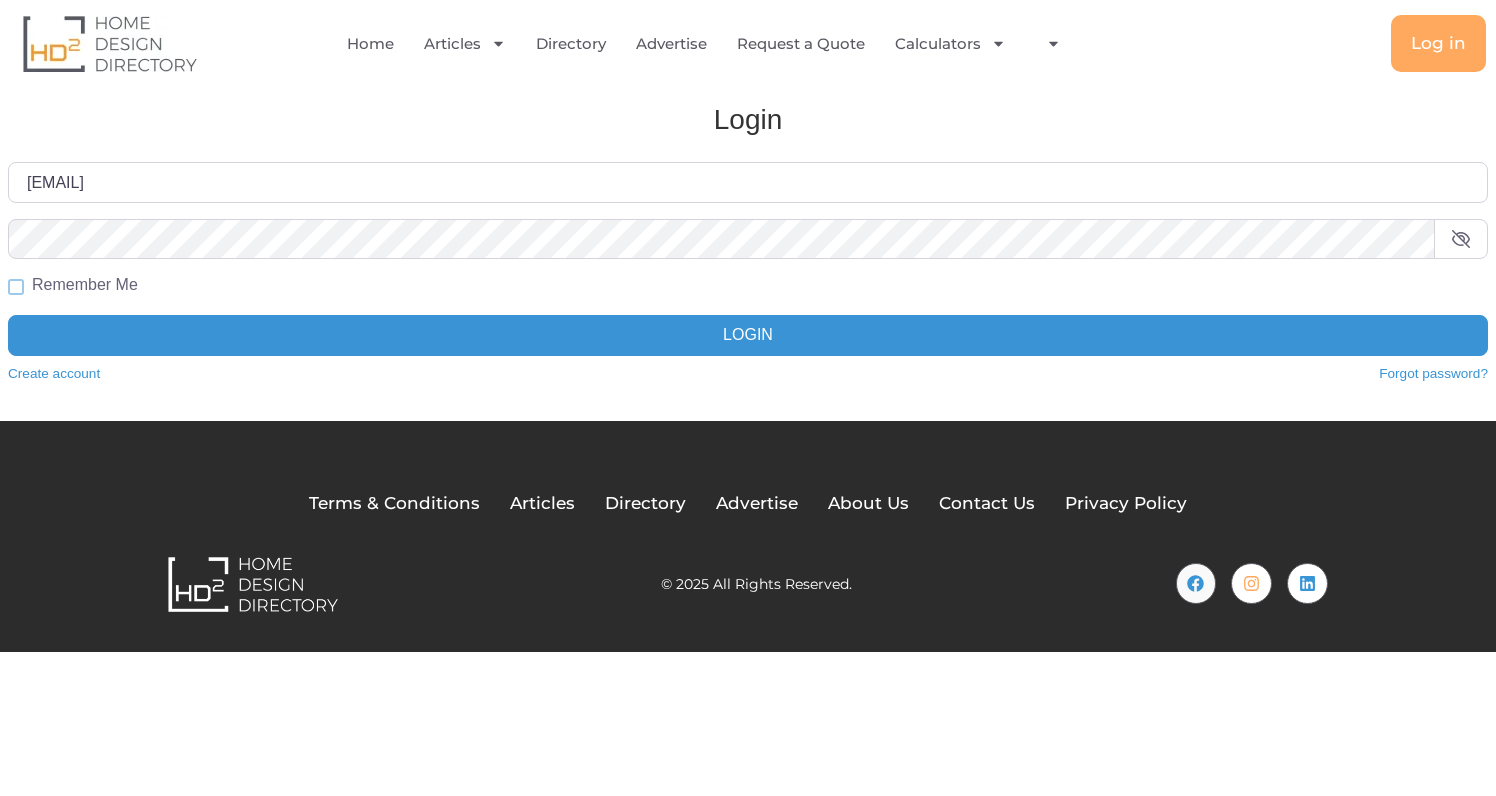 click on "Remember Me" at bounding box center (16, 287) 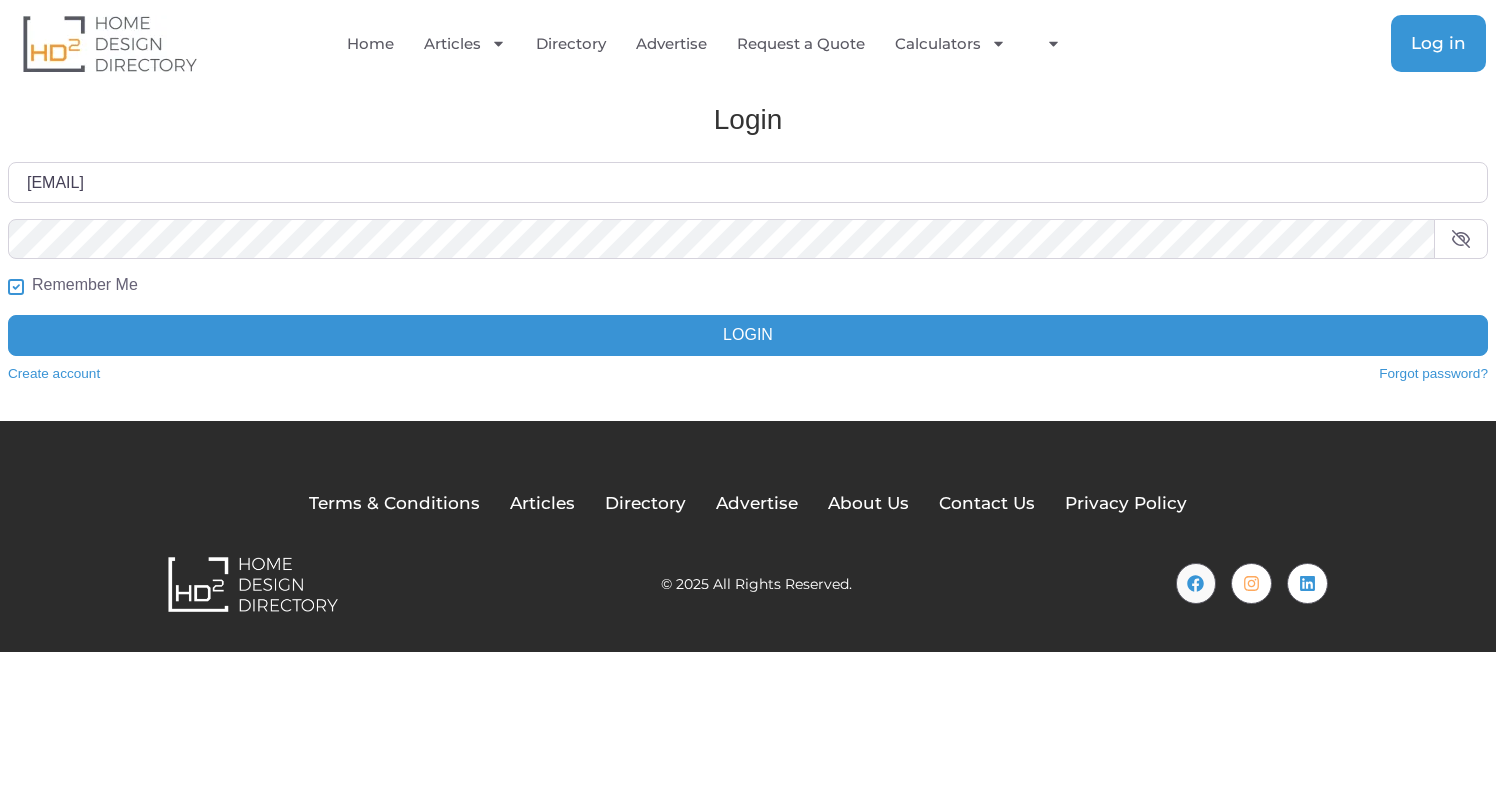 click on "Log in" at bounding box center [1438, 43] 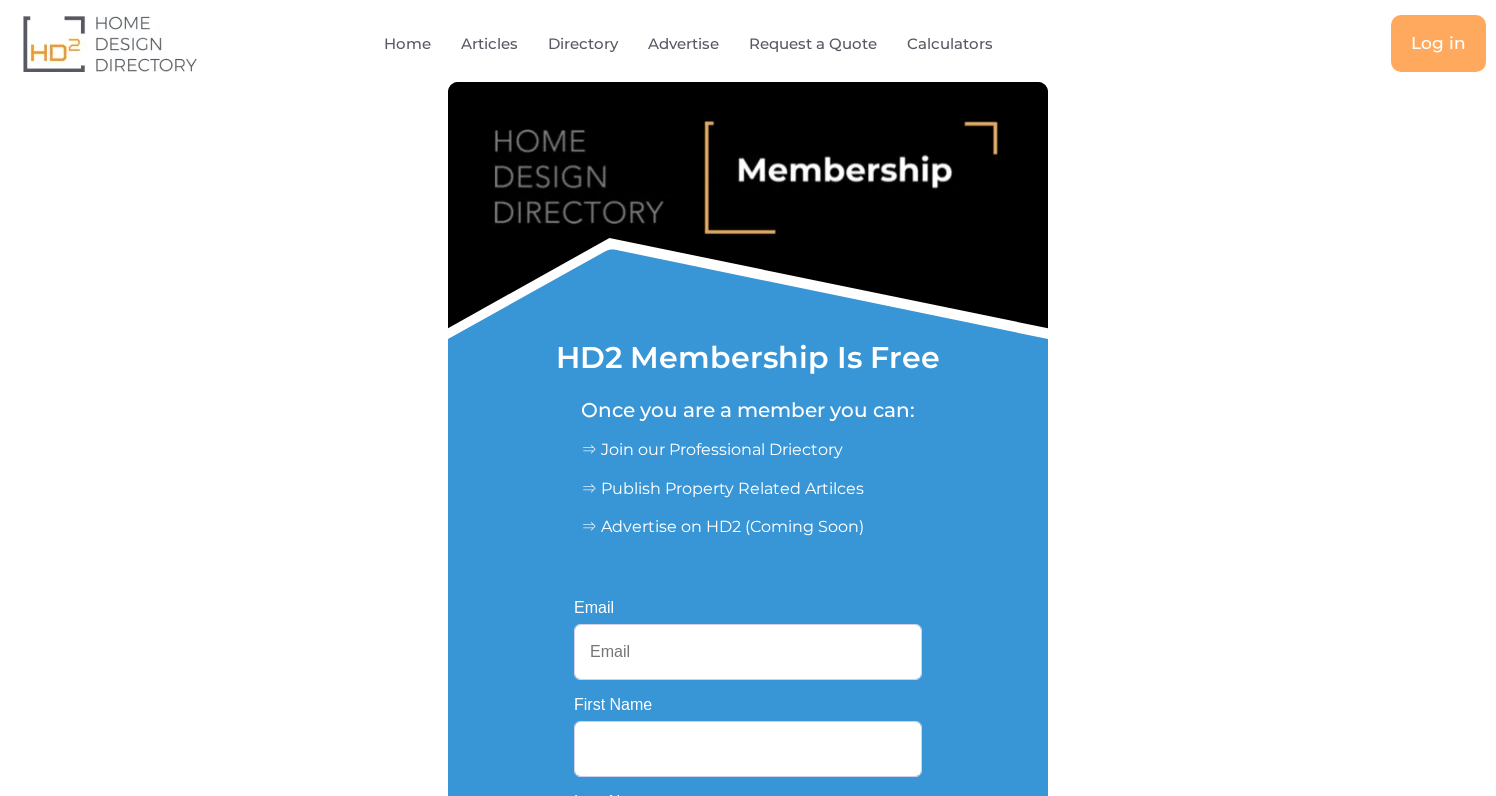 scroll, scrollTop: 0, scrollLeft: 0, axis: both 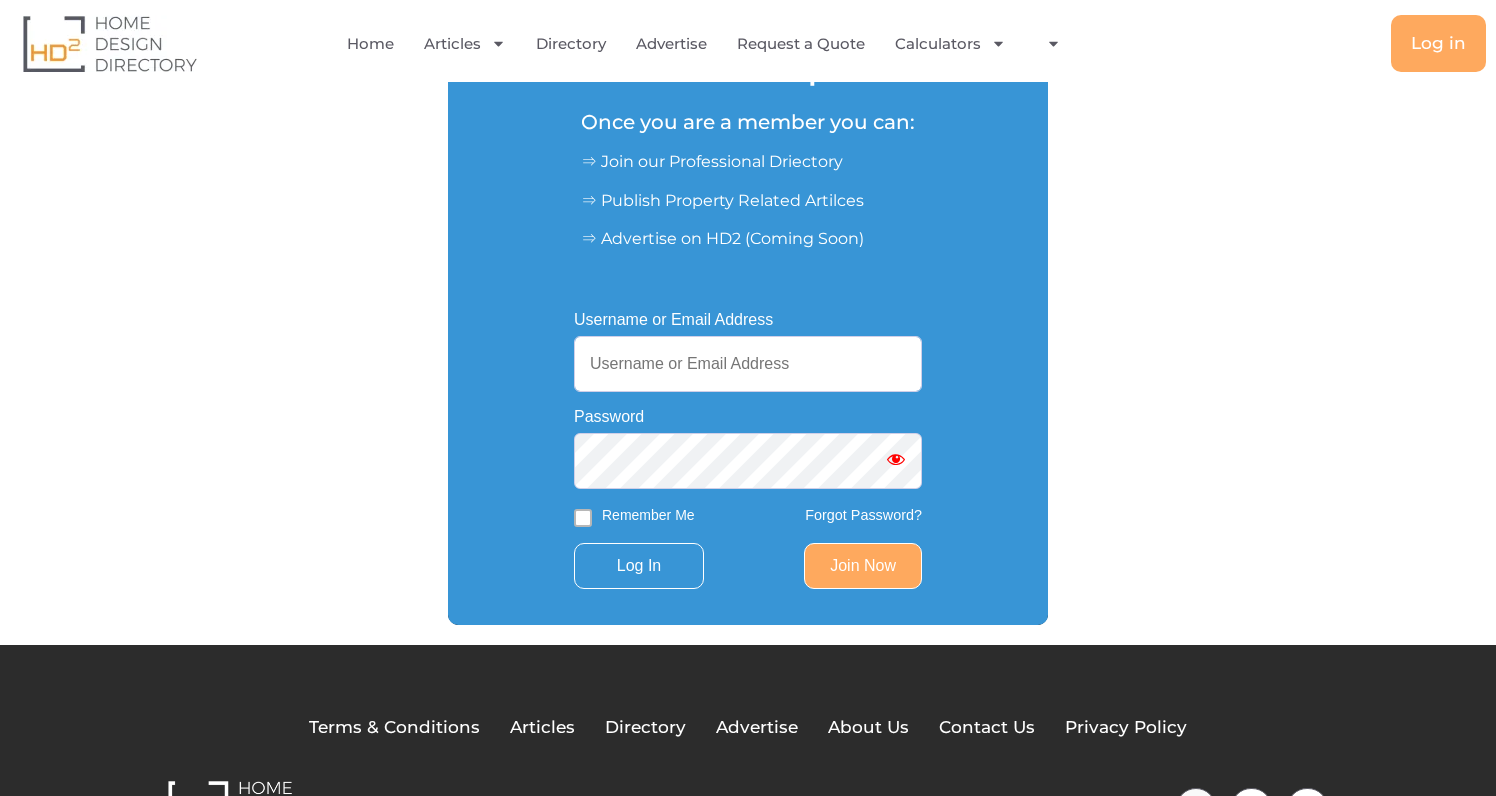 type on "[EMAIL]" 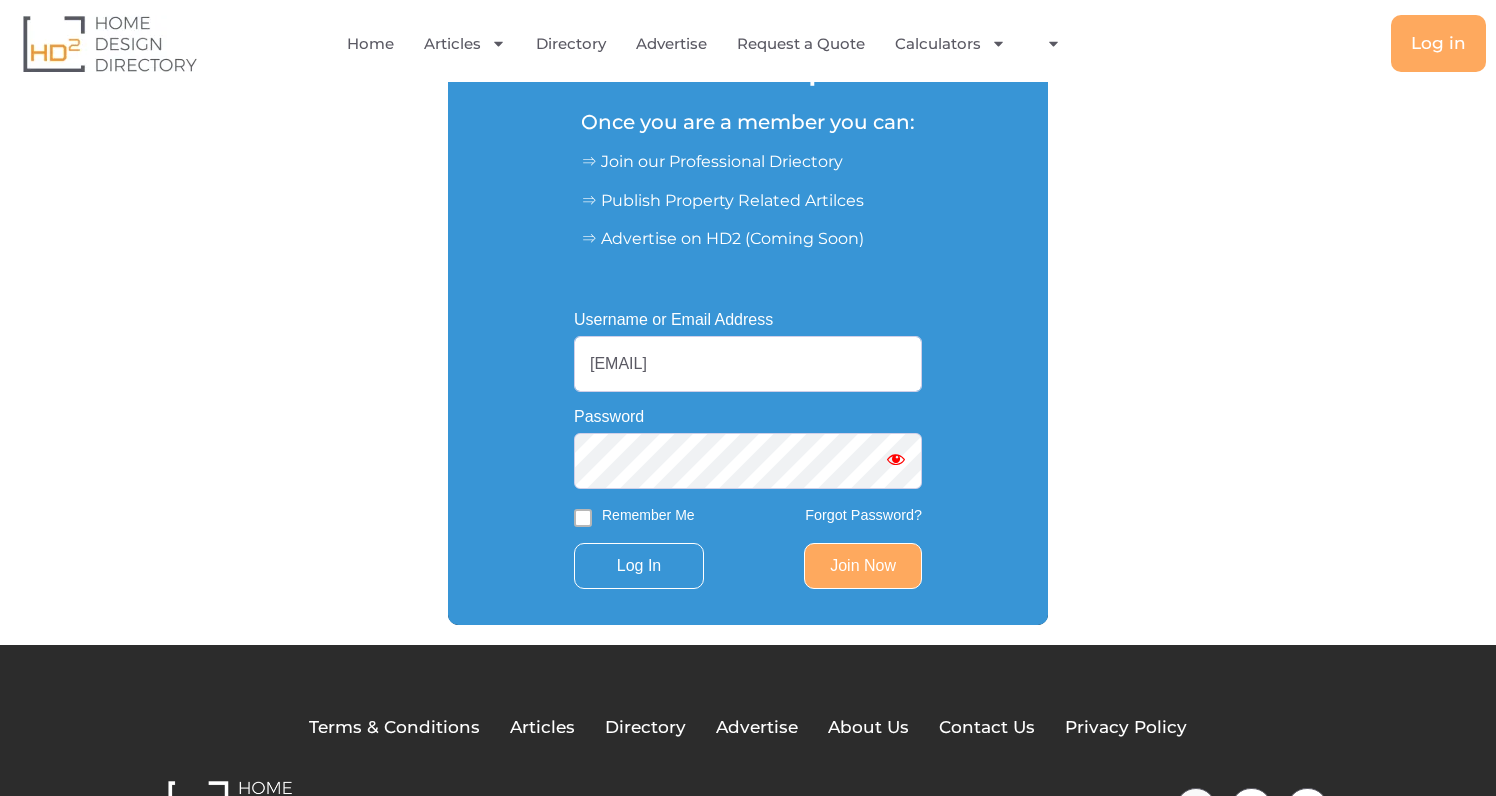 click at bounding box center [896, 459] 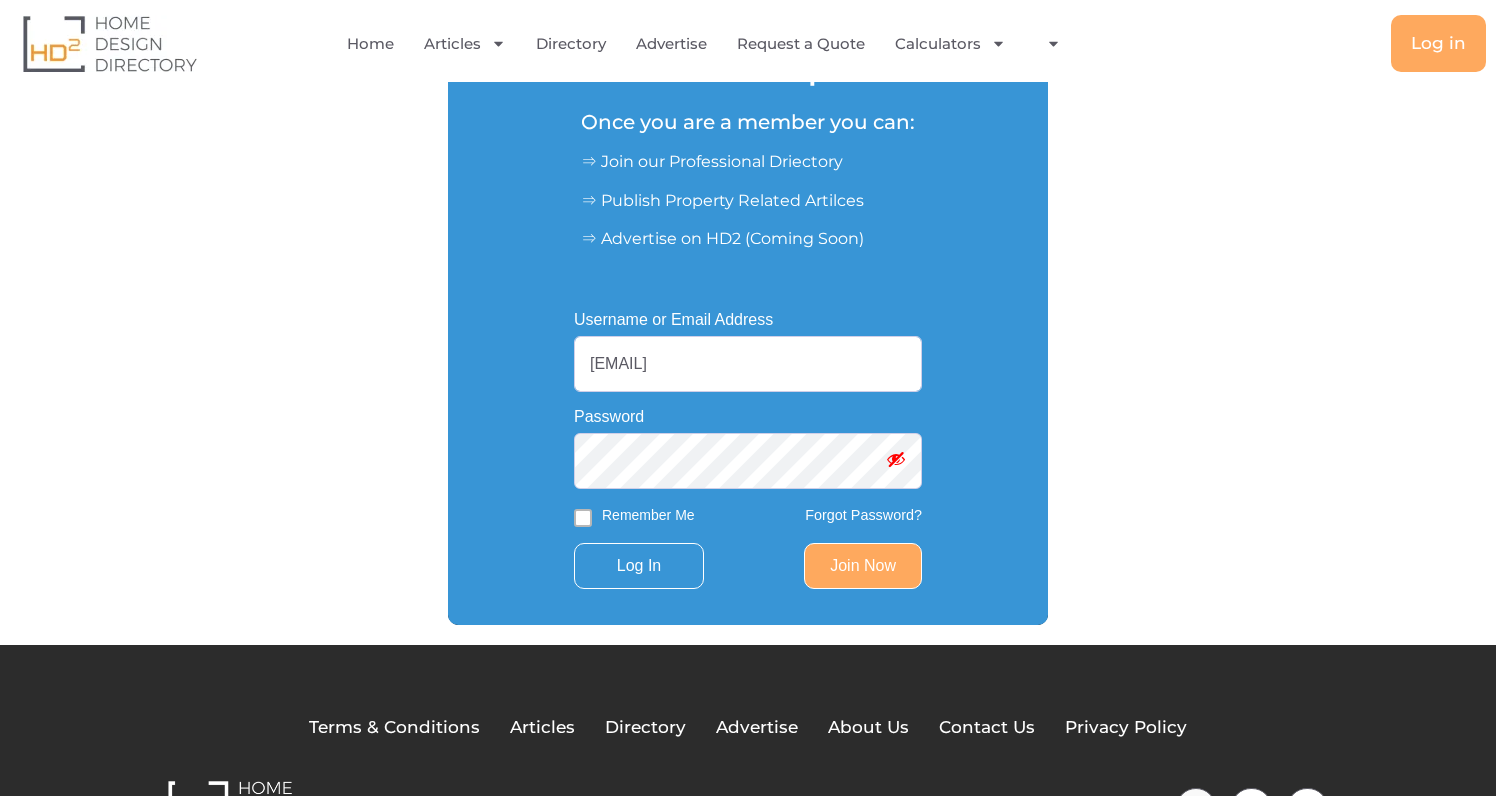 click on "Username or Email Address                                      doug@ezleads.com.au
Password
Remember Me Forgot Password?
Log In
Join Now
Email
First Name
Last Name
Password
Join Now
Log In
Username or Email Address
Reset Password
Log In" at bounding box center (748, 450) 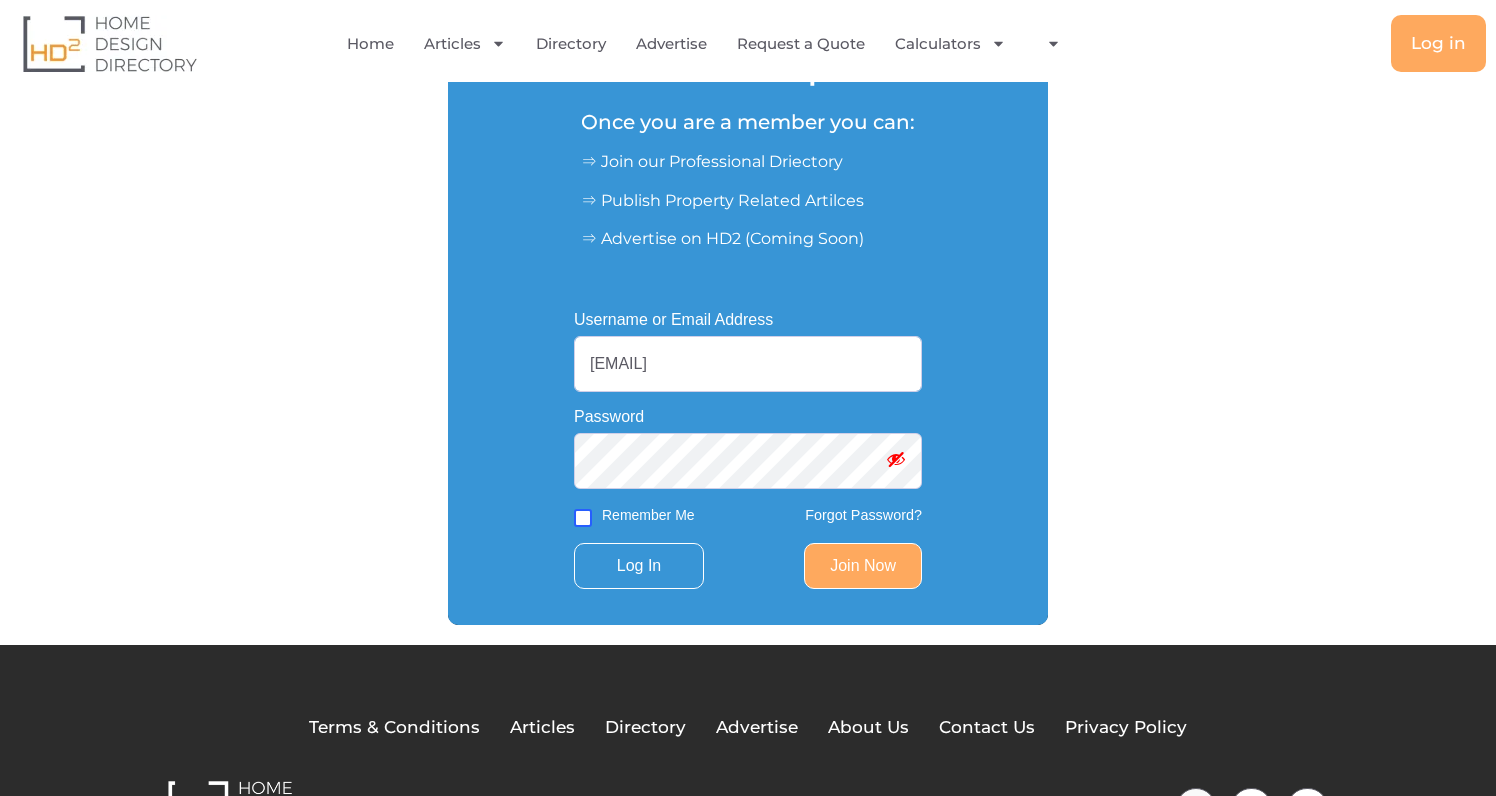 click on "Remember Me" at bounding box center (583, 518) 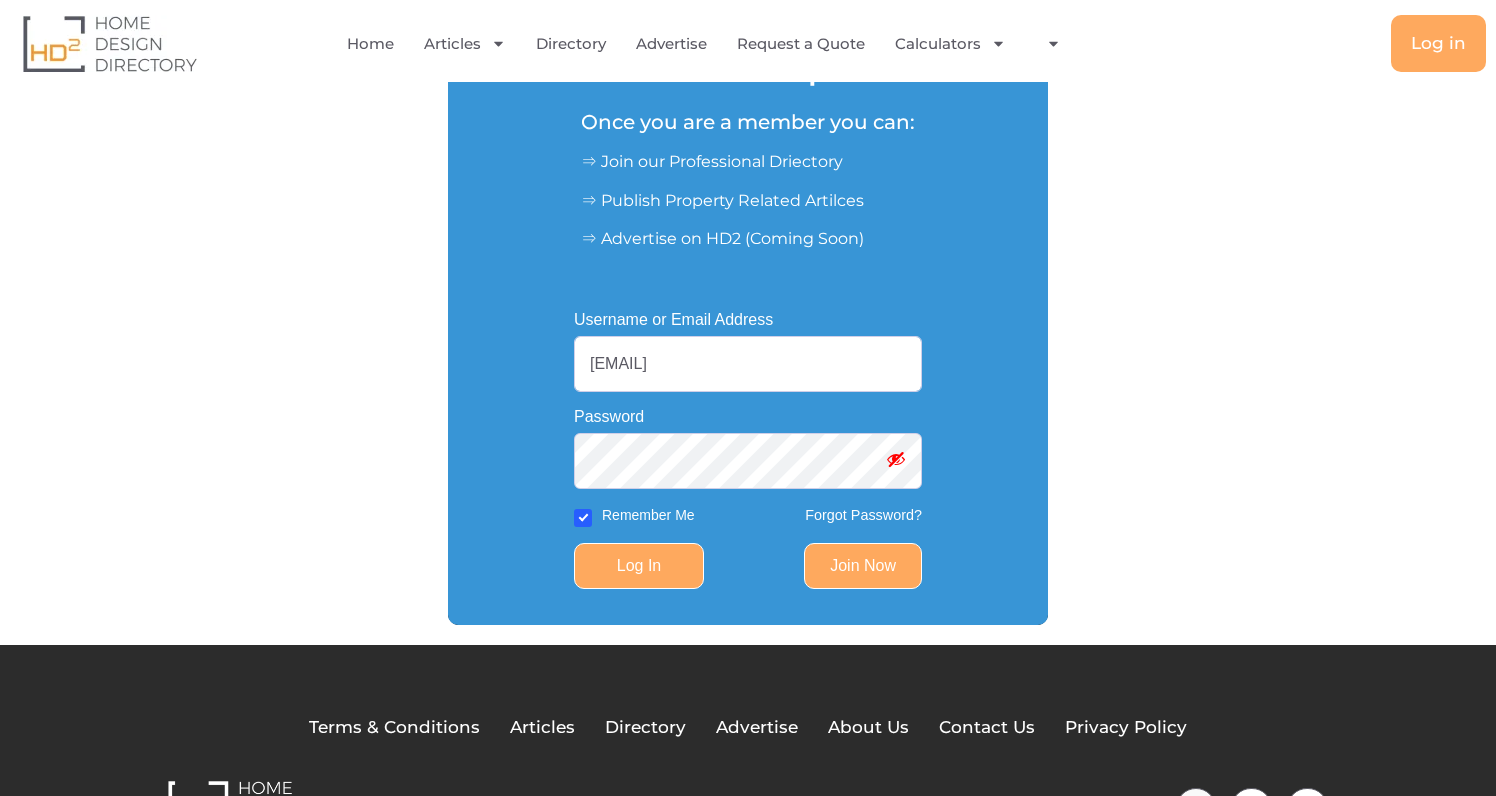 click on "Log In" at bounding box center (639, 566) 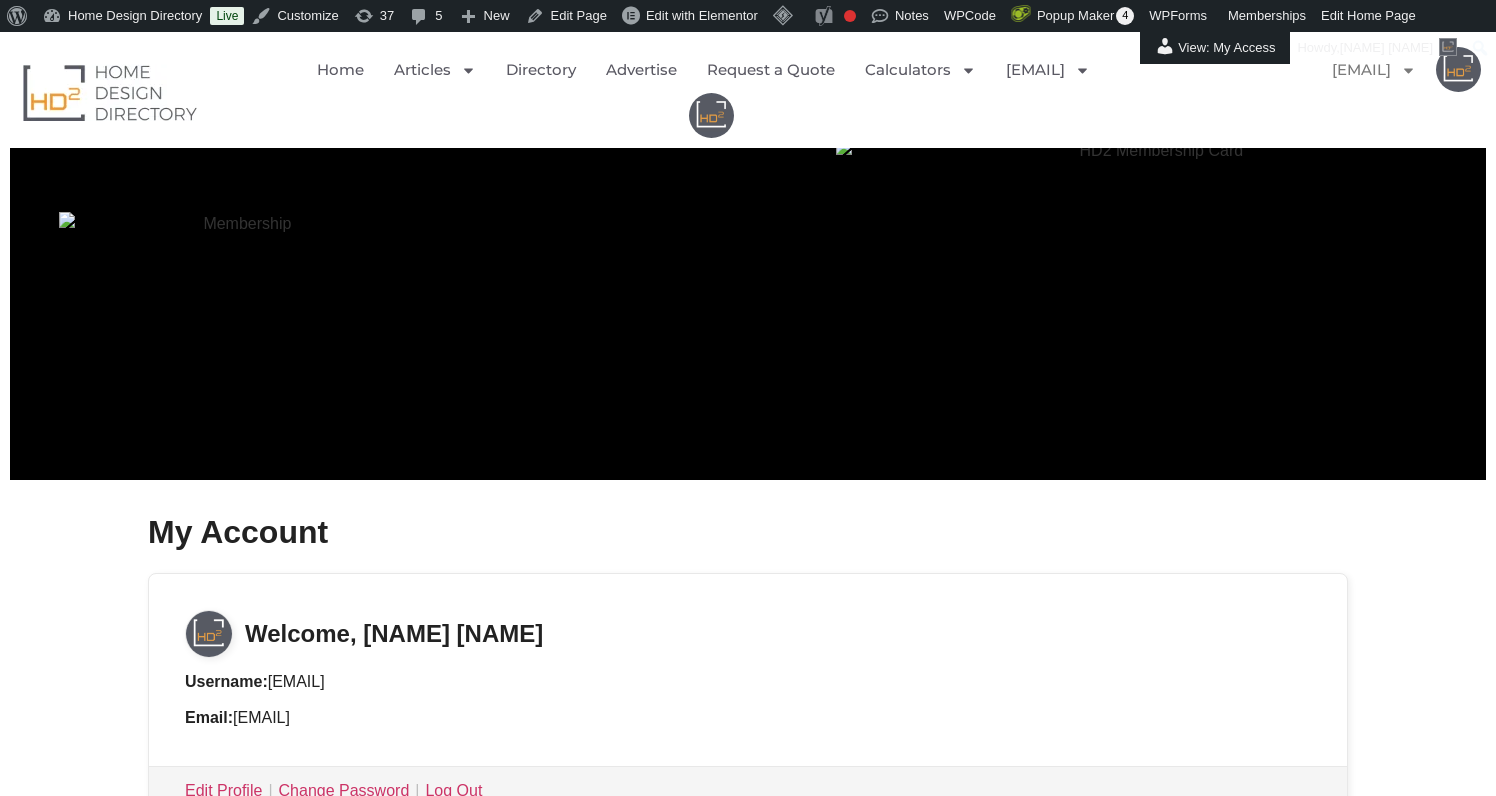 scroll, scrollTop: 0, scrollLeft: 0, axis: both 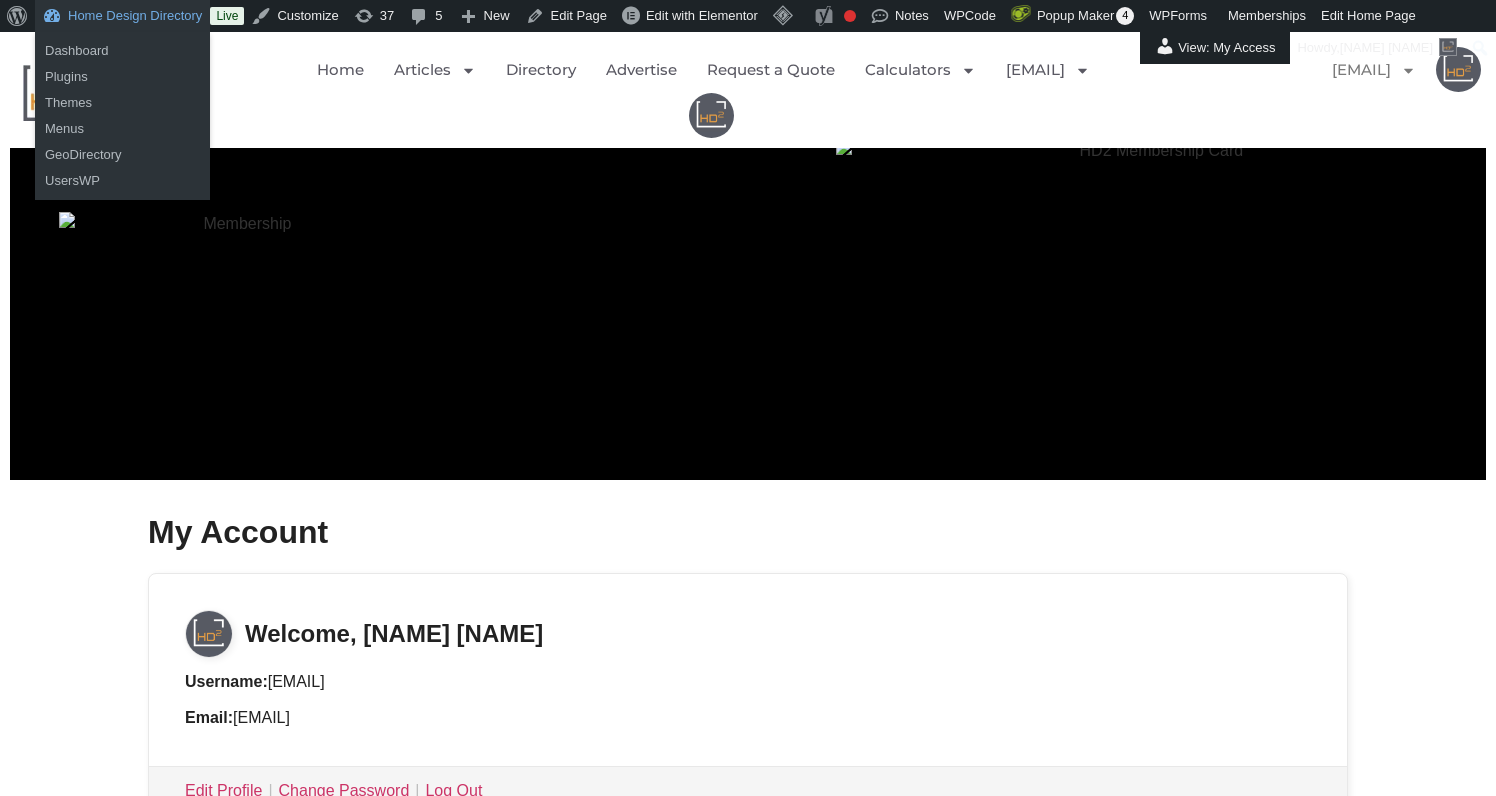 click on "Home Design Directory" at bounding box center (122, 16) 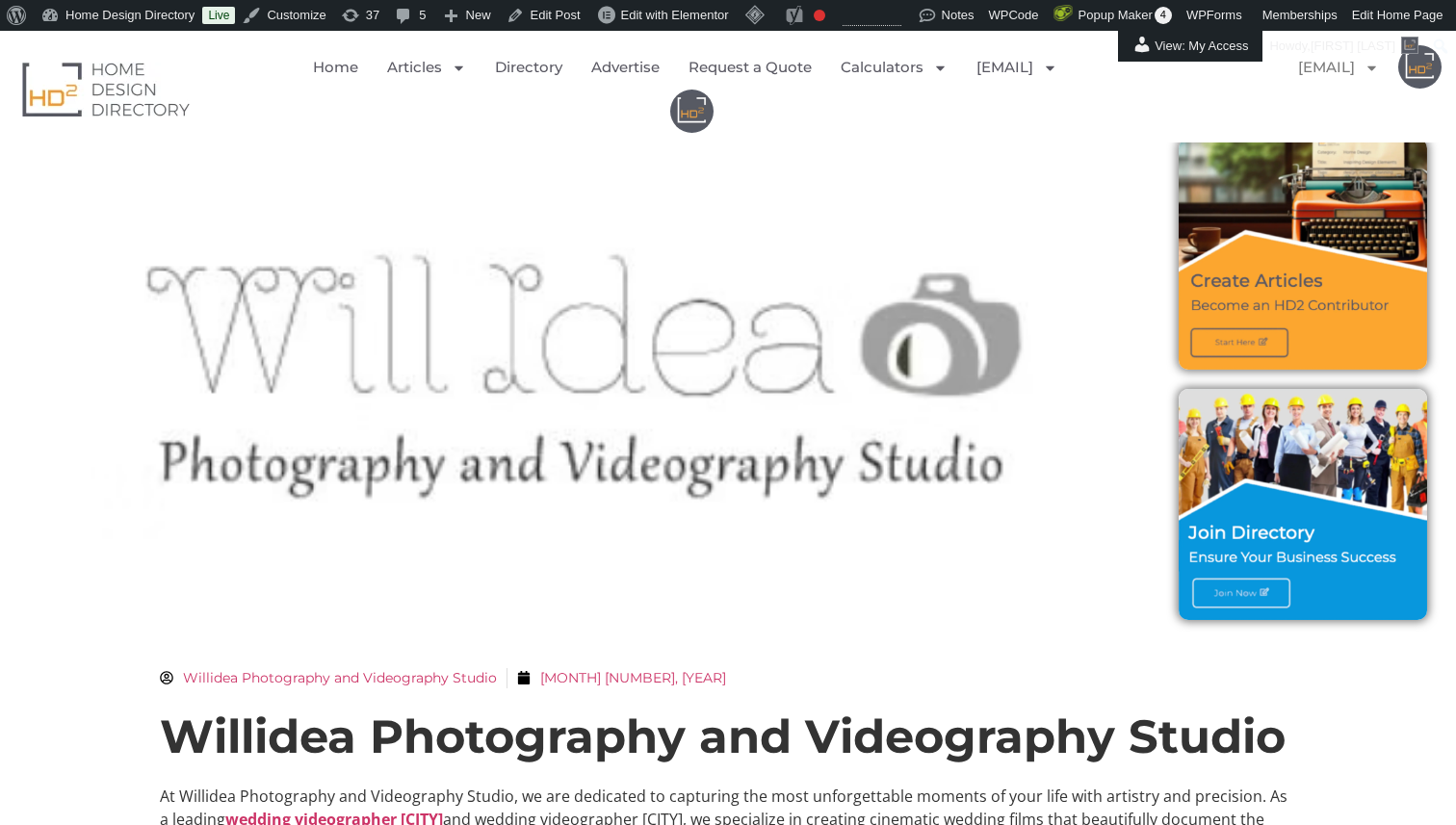 scroll, scrollTop: 0, scrollLeft: 0, axis: both 